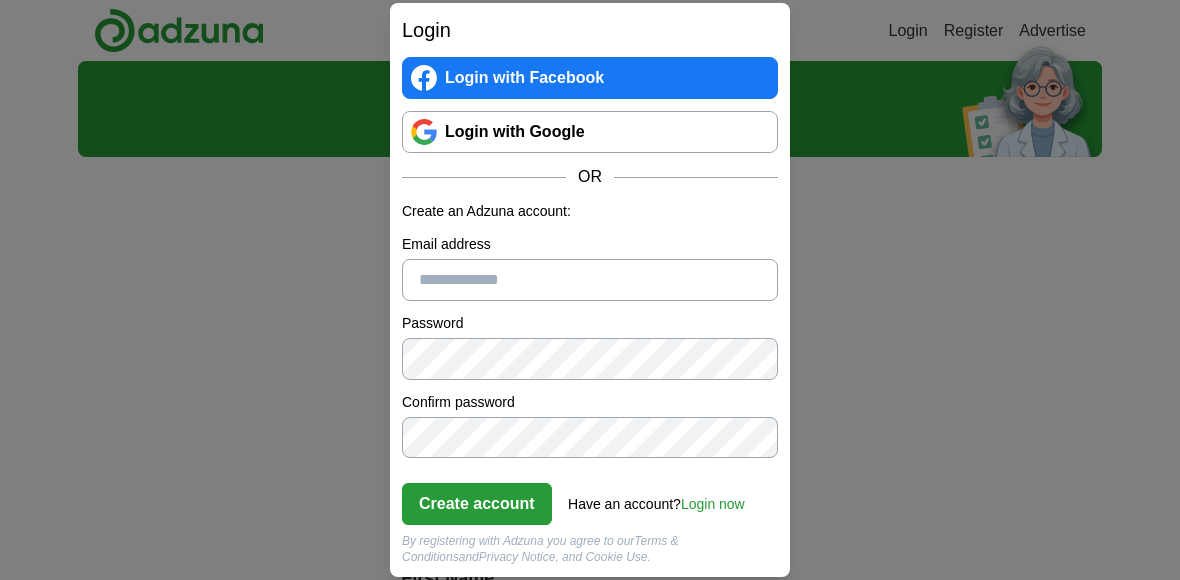 scroll, scrollTop: 0, scrollLeft: 0, axis: both 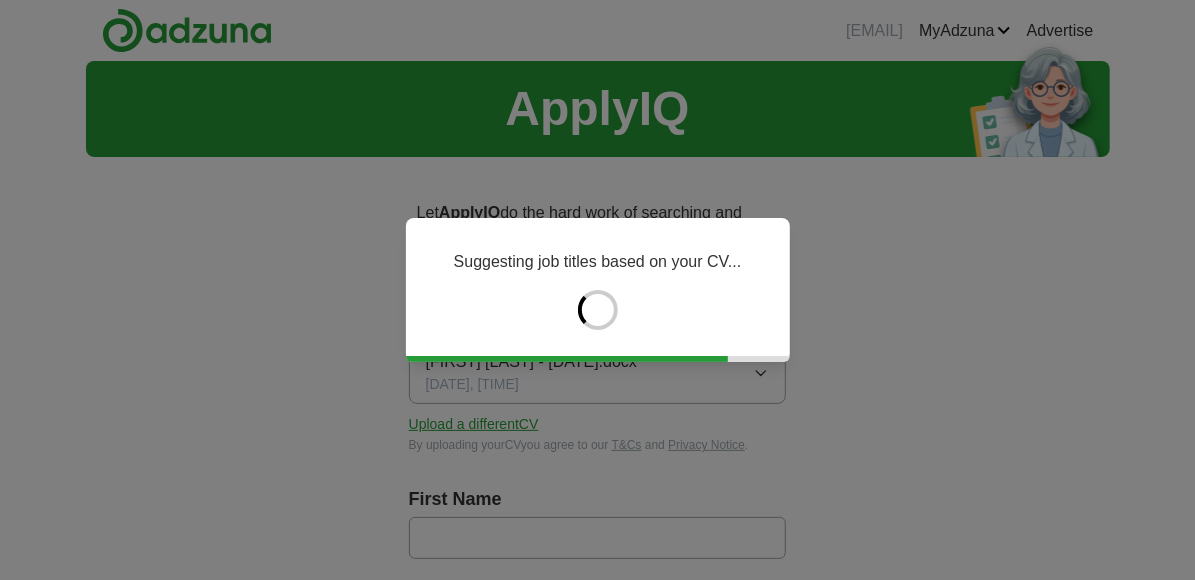 type on "*****" 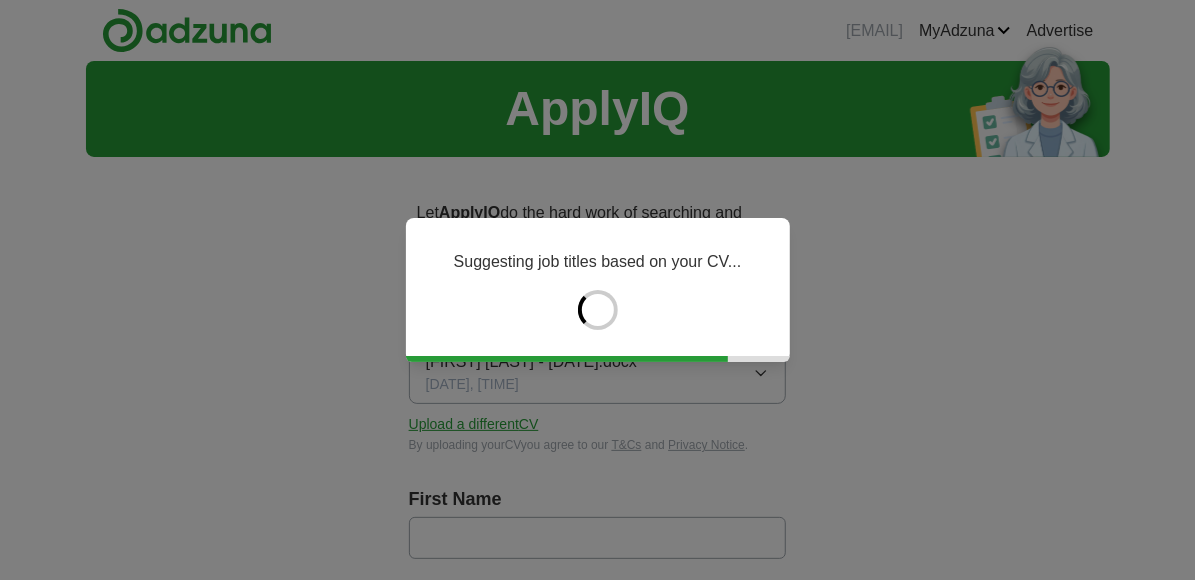 type on "*********" 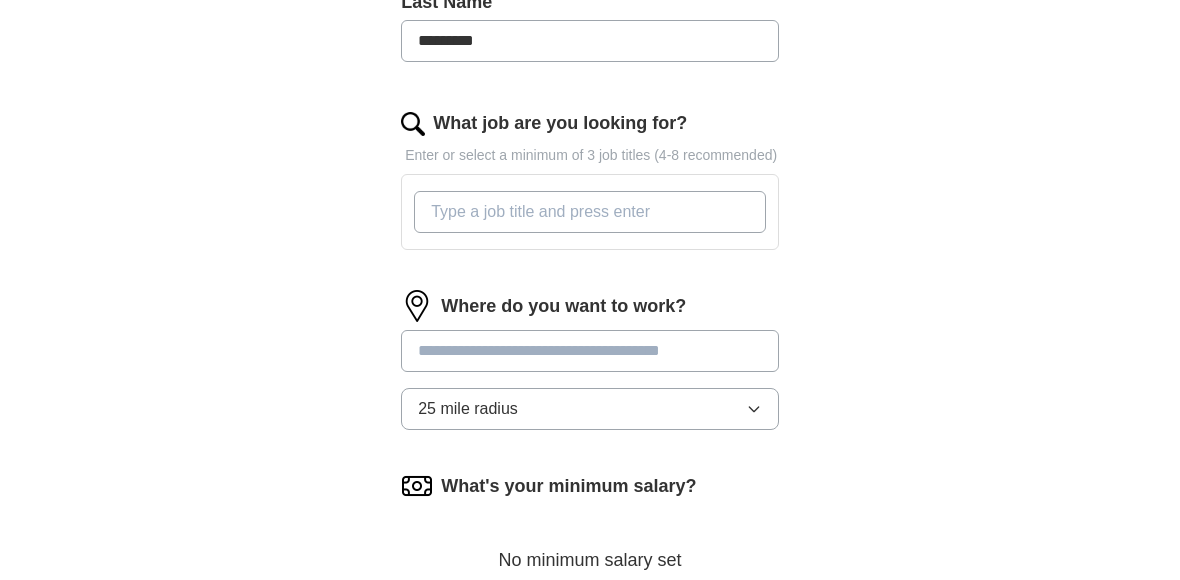 scroll, scrollTop: 600, scrollLeft: 0, axis: vertical 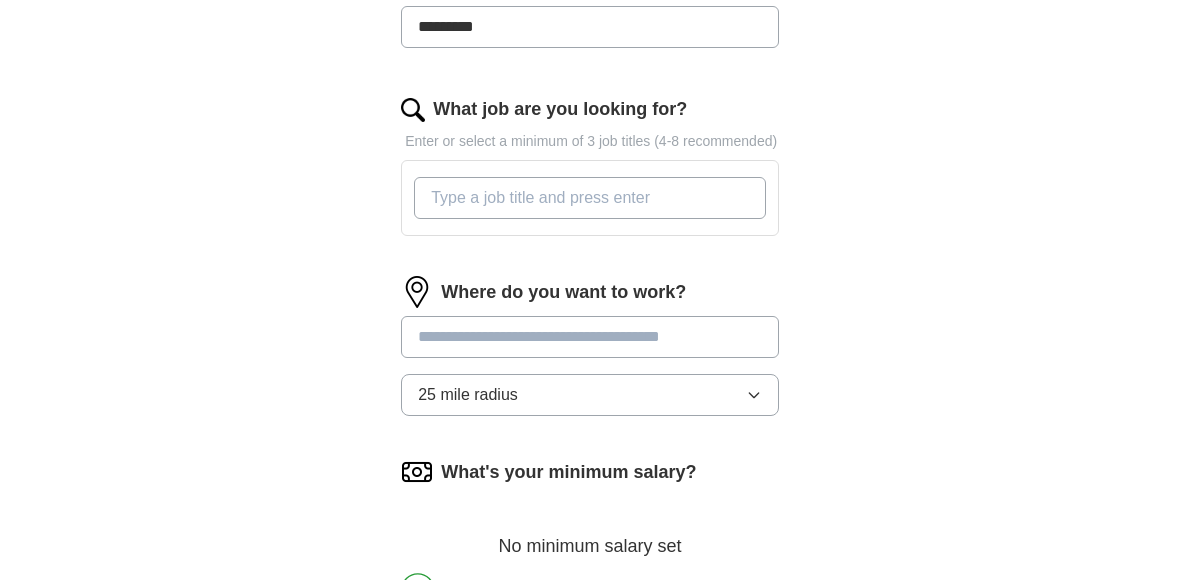 click at bounding box center [590, 337] 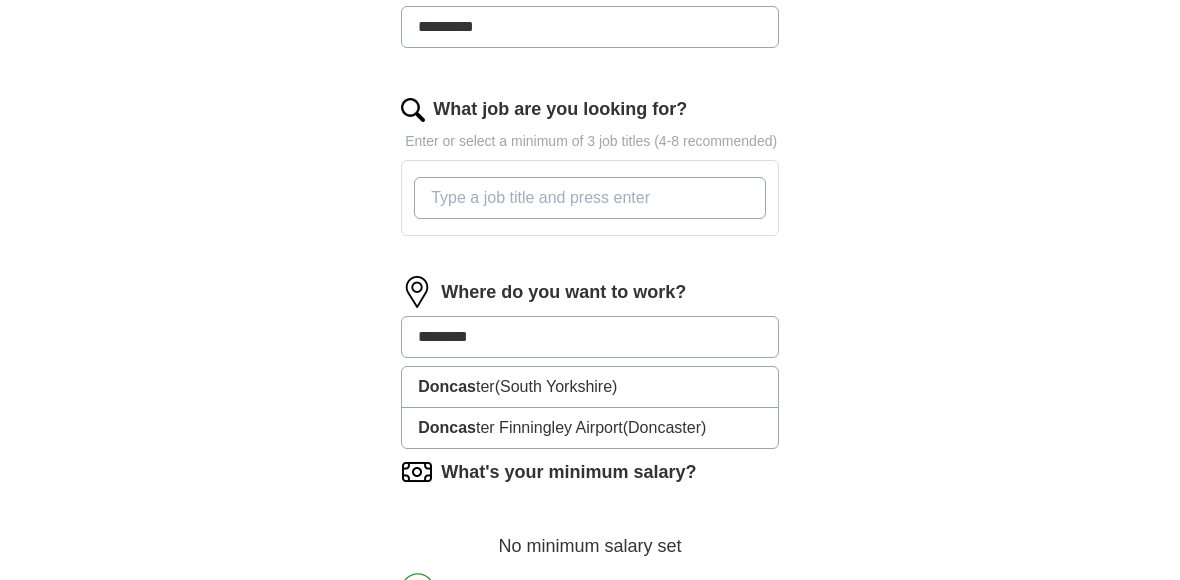 type on "*********" 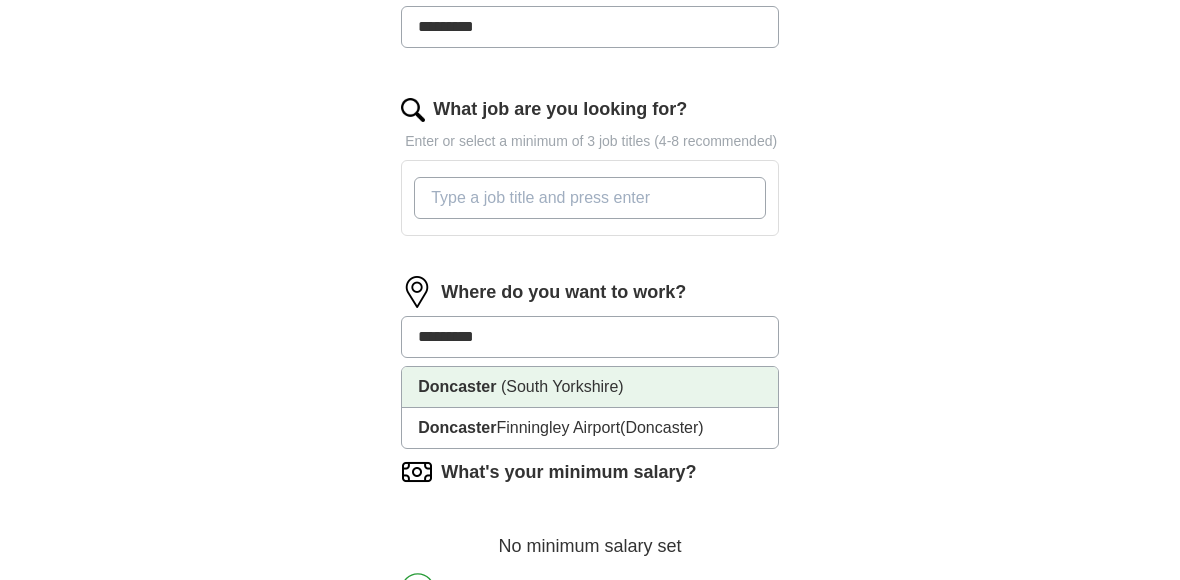 click on "(South Yorkshire)" at bounding box center (562, 386) 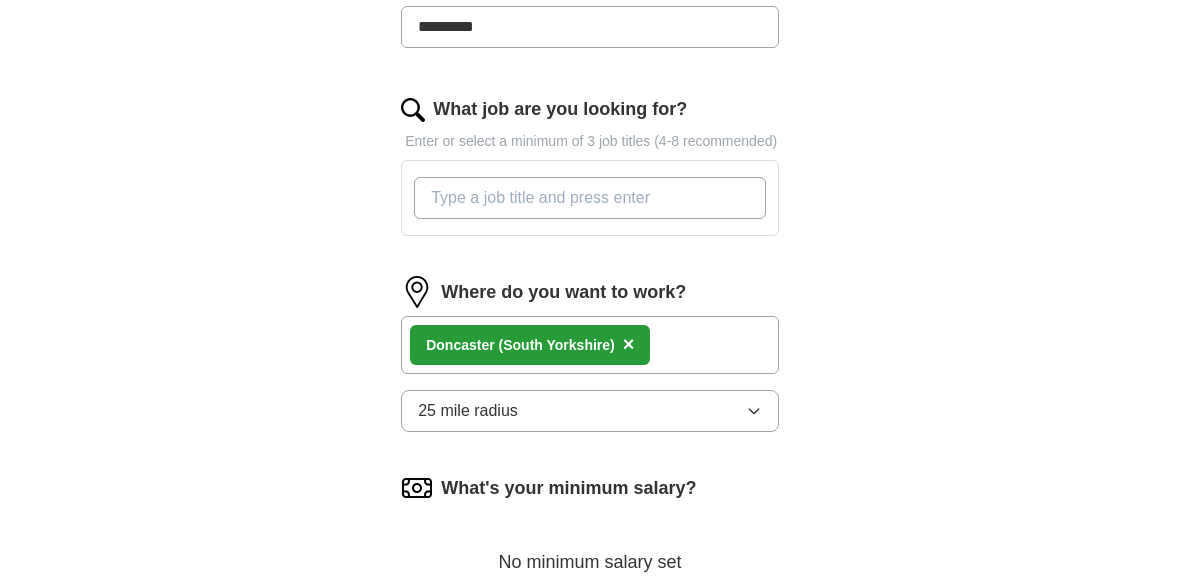 click on "25 mile radius" at bounding box center [590, 411] 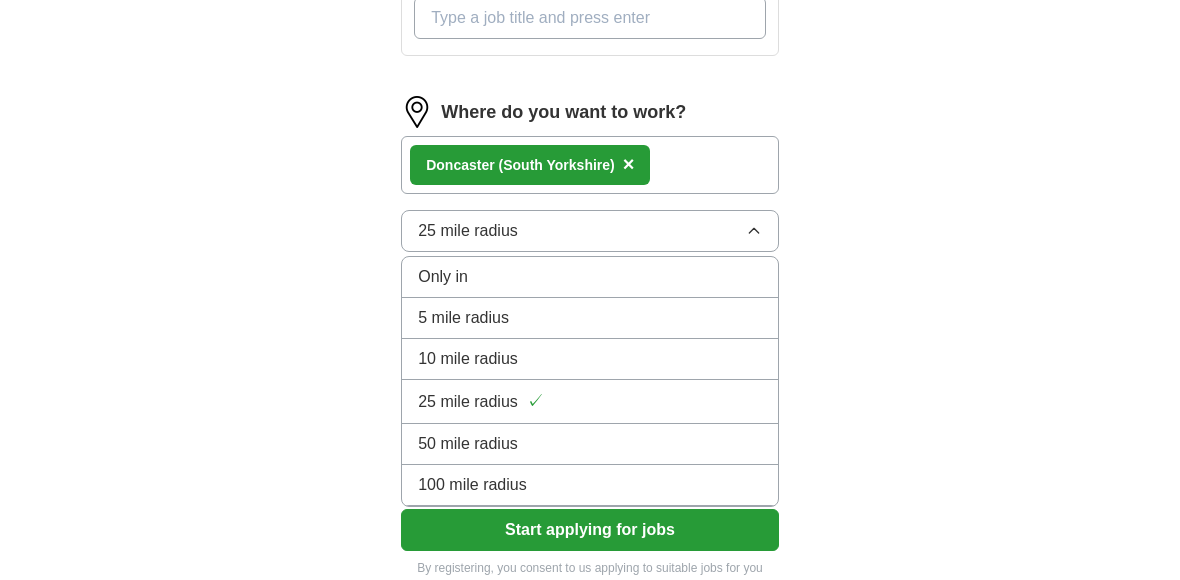 scroll, scrollTop: 800, scrollLeft: 0, axis: vertical 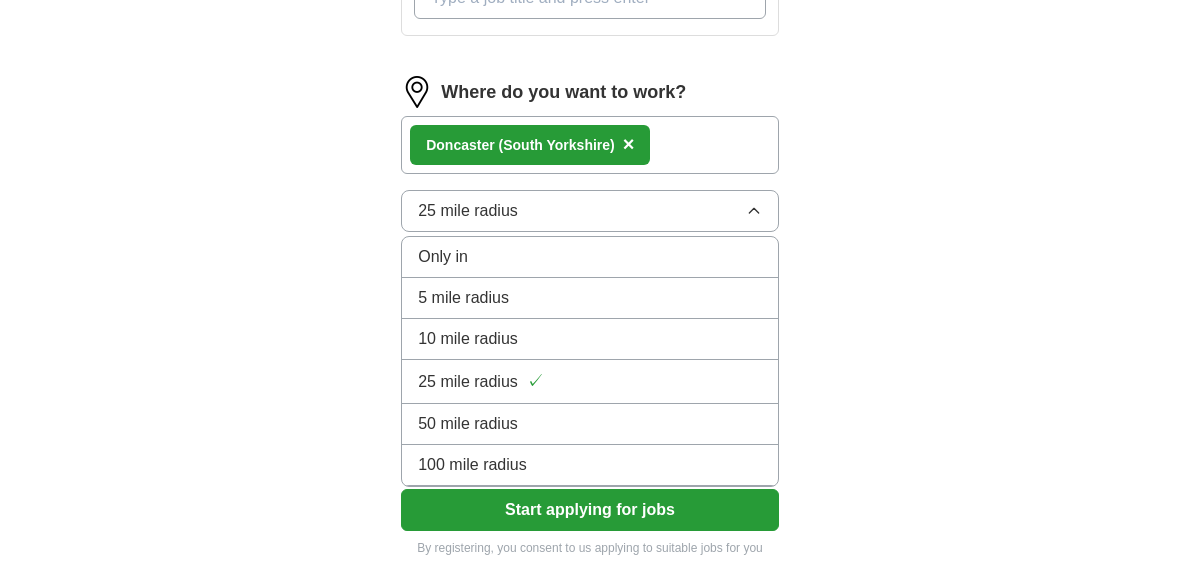 click on "50 mile radius" at bounding box center (468, 424) 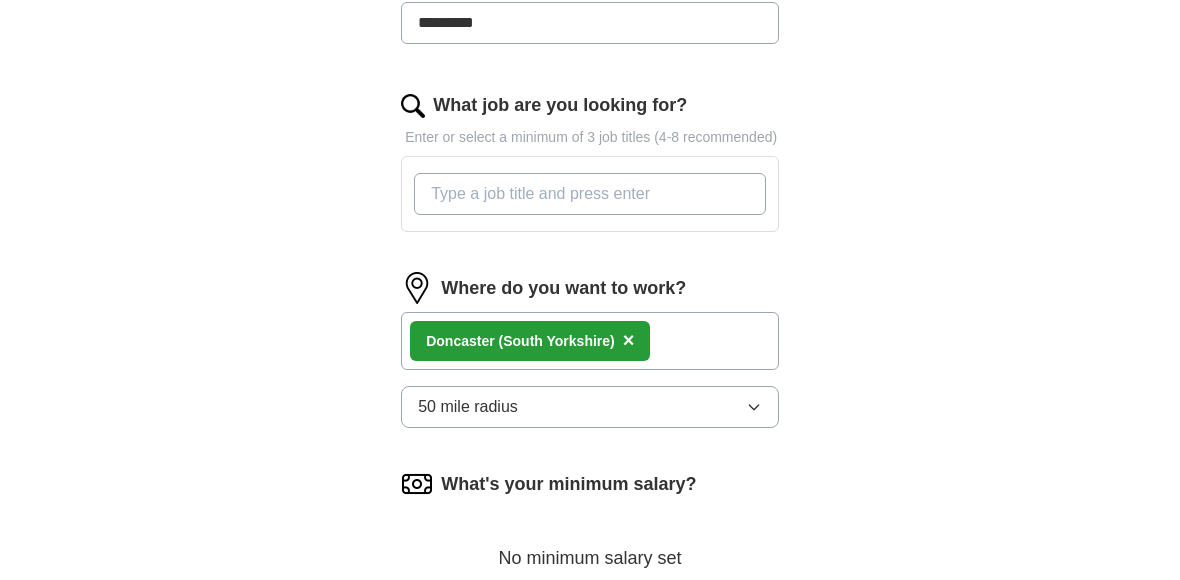 scroll, scrollTop: 600, scrollLeft: 0, axis: vertical 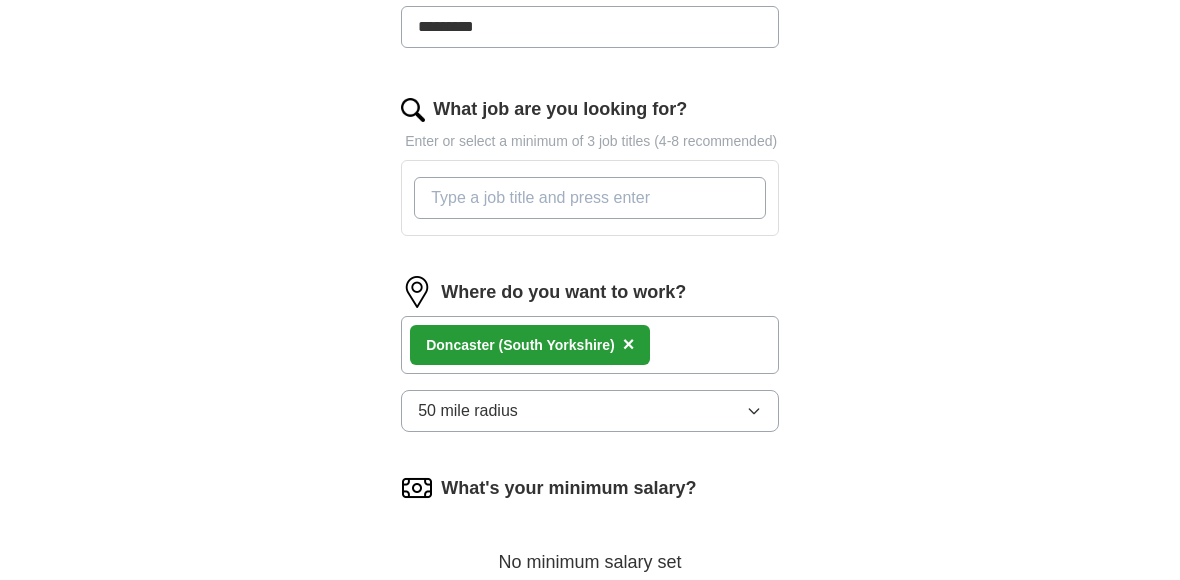 click on "What job are you looking for?" at bounding box center (590, 198) 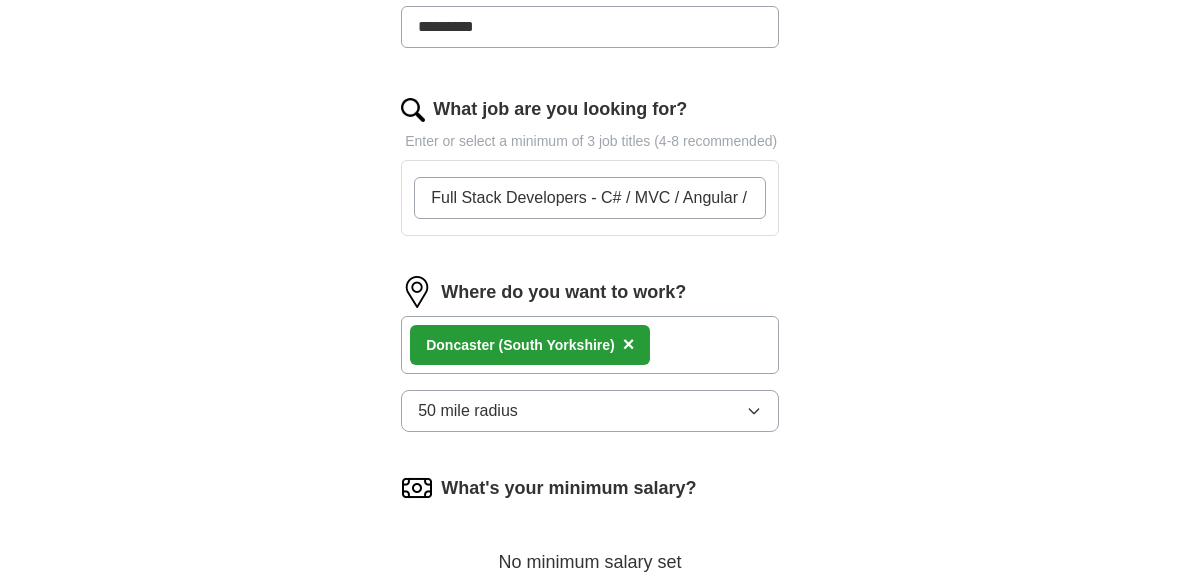 scroll, scrollTop: 0, scrollLeft: 43, axis: horizontal 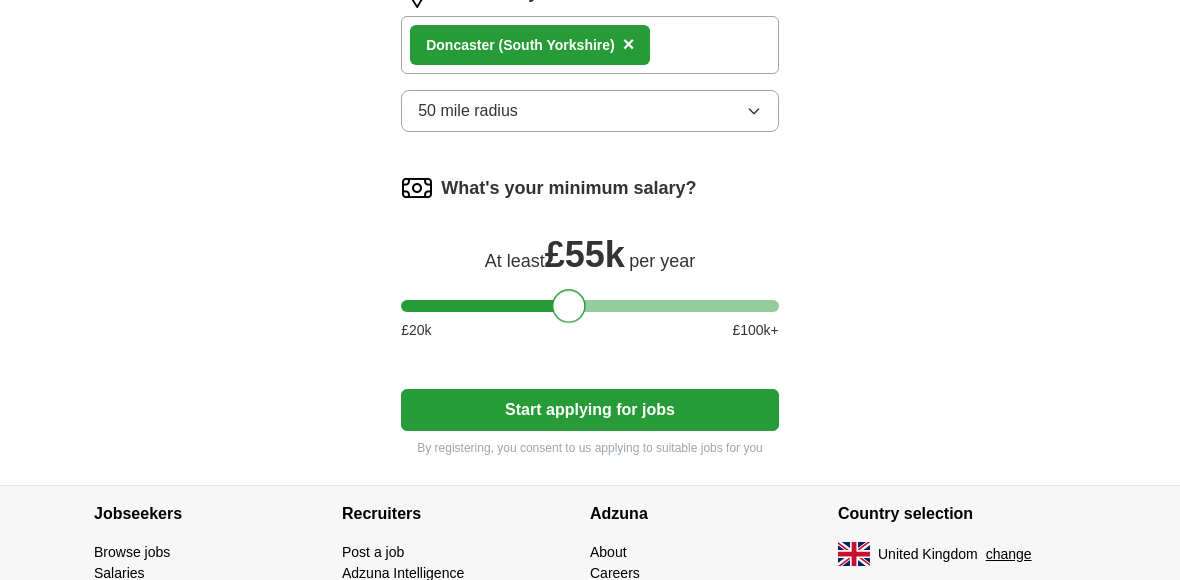 drag, startPoint x: 429, startPoint y: 299, endPoint x: 579, endPoint y: 305, distance: 150.11995 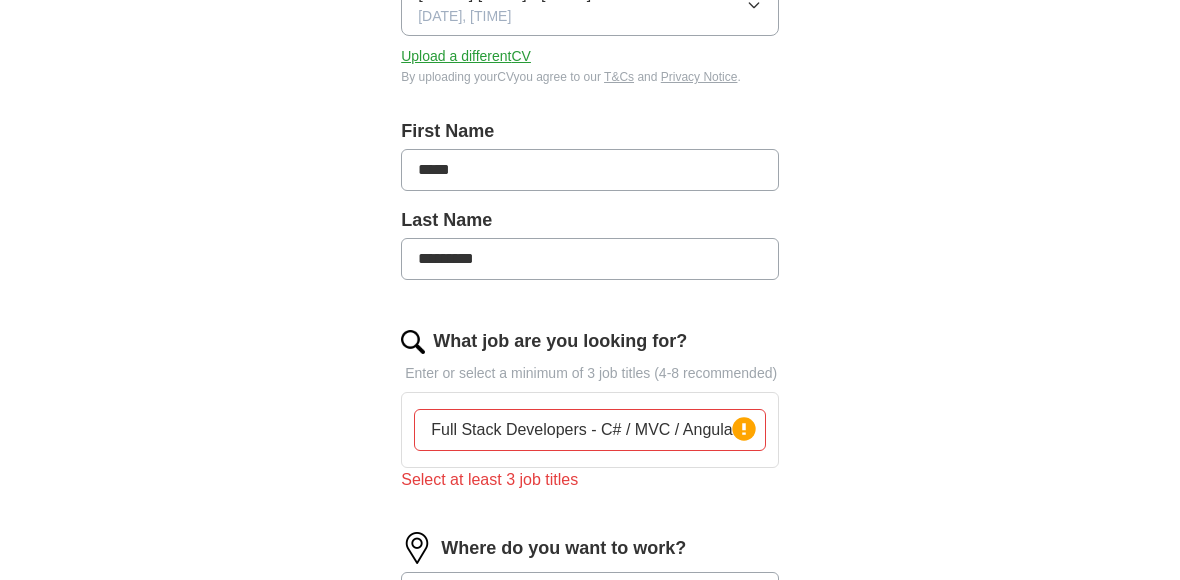 scroll, scrollTop: 400, scrollLeft: 0, axis: vertical 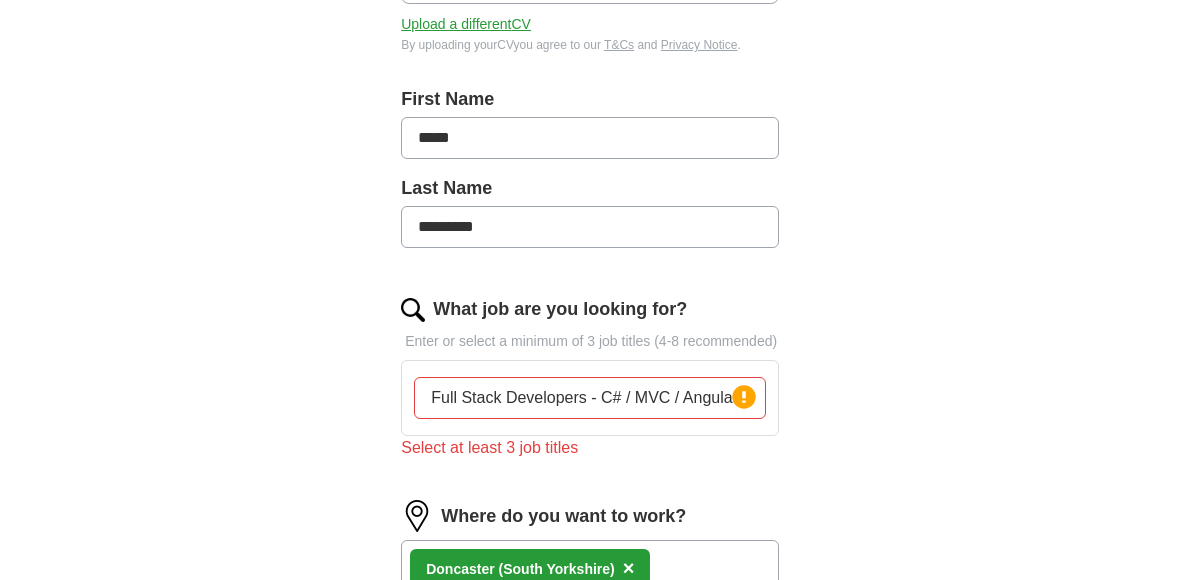 drag, startPoint x: 619, startPoint y: 392, endPoint x: 630, endPoint y: 393, distance: 11.045361 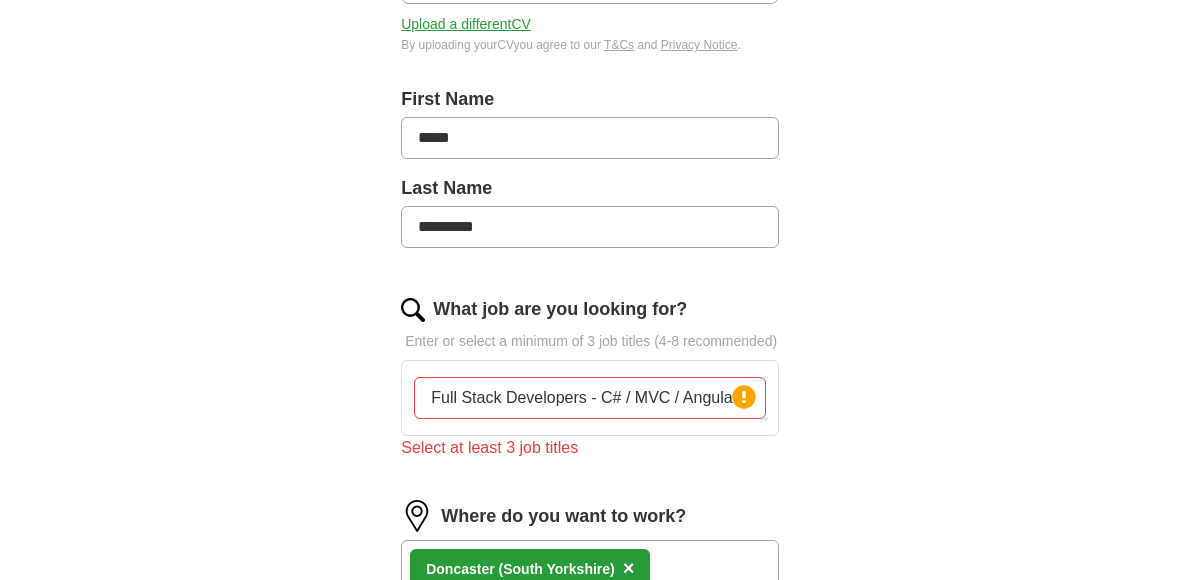 click on "Full Stack Developers - C# / MVC / Angular / React" at bounding box center (590, 398) 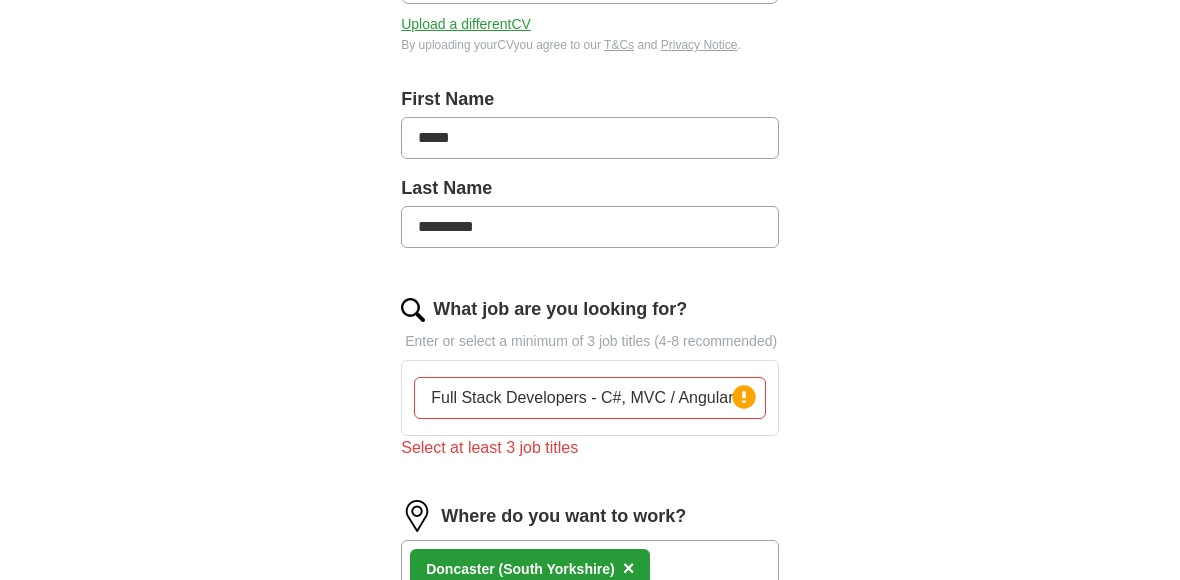 click on "Full Stack Developers - C#, MVC / Angular / React" at bounding box center (590, 398) 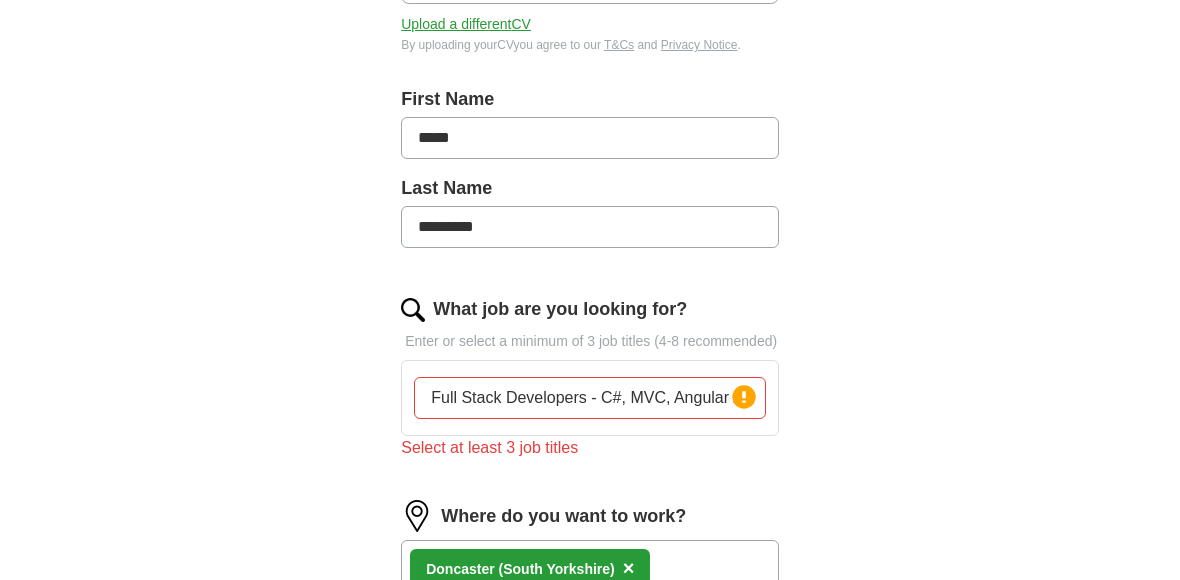 scroll, scrollTop: 0, scrollLeft: 34, axis: horizontal 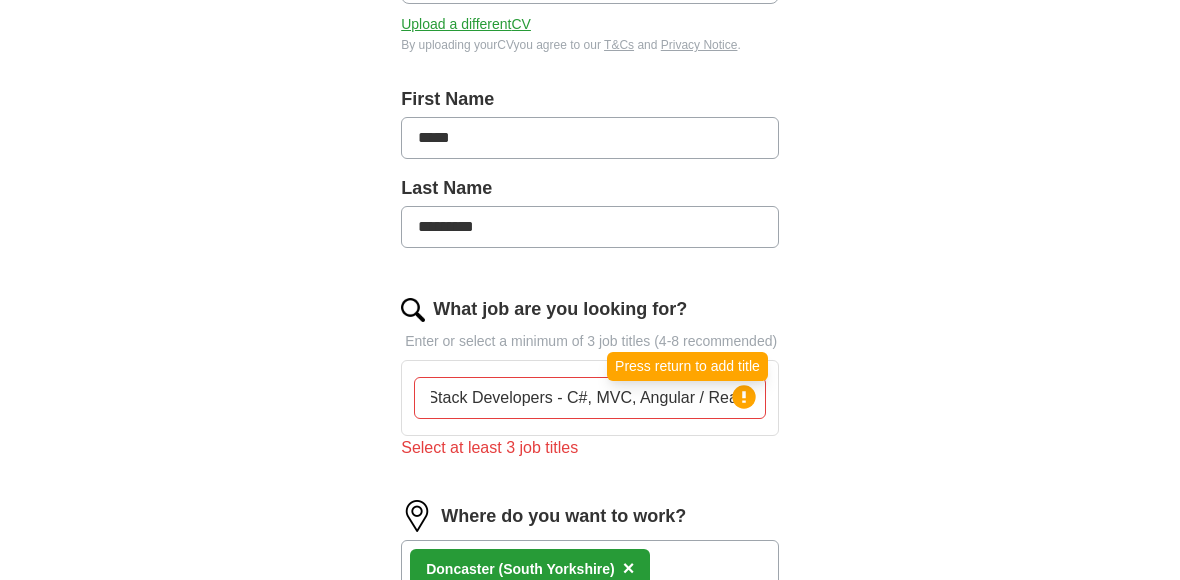 drag, startPoint x: 679, startPoint y: 393, endPoint x: 747, endPoint y: 395, distance: 68.0294 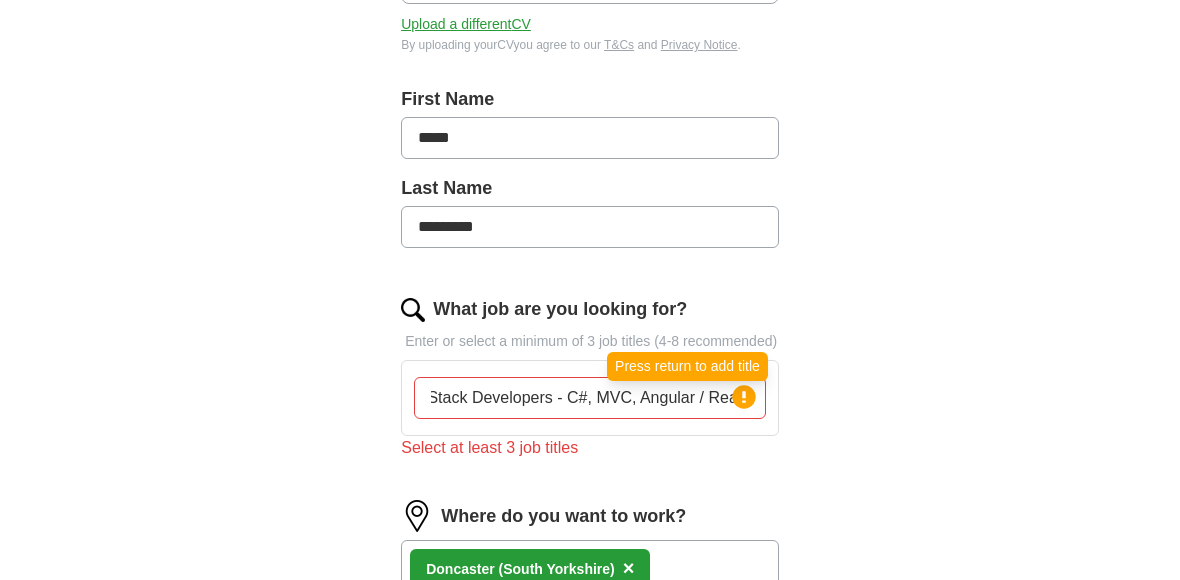 click on "Full Stack Developers - C#, MVC, Angular / React Press return to add title" at bounding box center (590, 398) 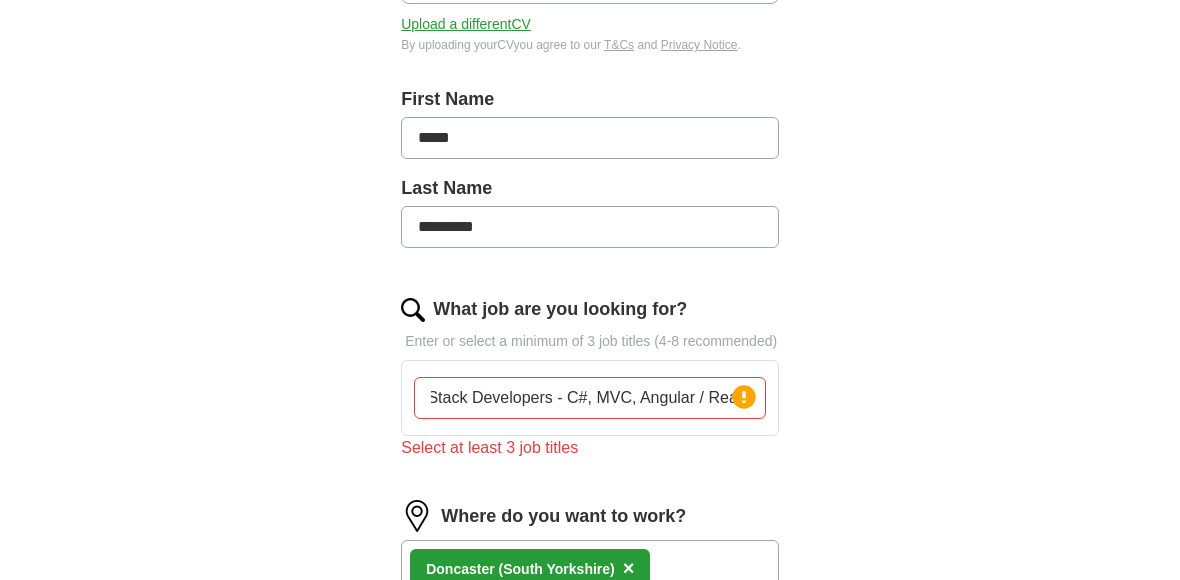 click on "Full Stack Developers - C#, MVC, Angular / React" at bounding box center [590, 398] 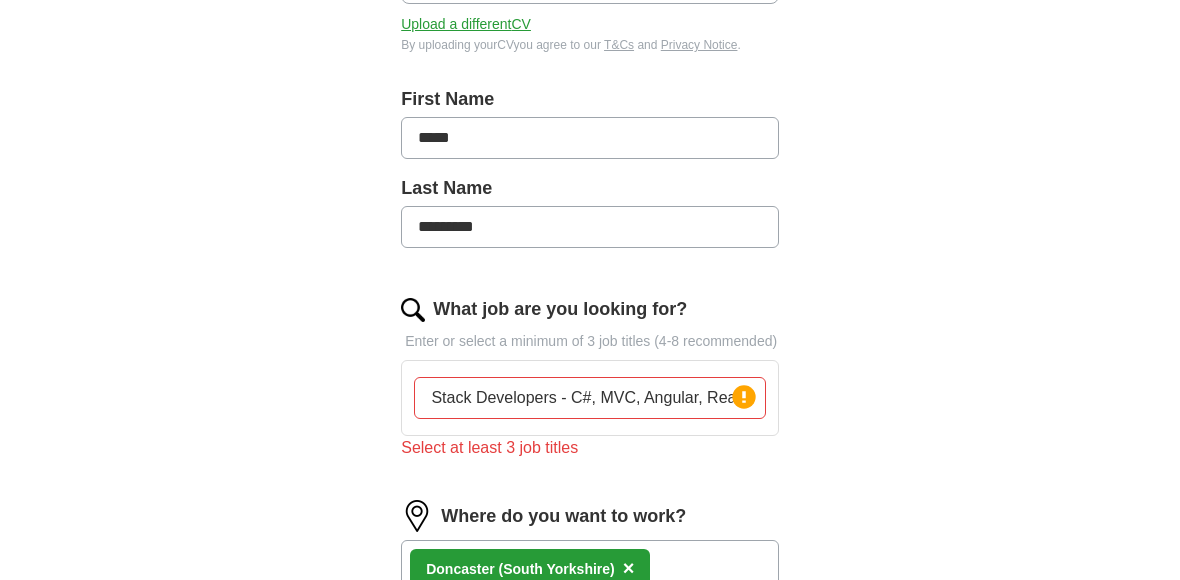 scroll, scrollTop: 0, scrollLeft: 29, axis: horizontal 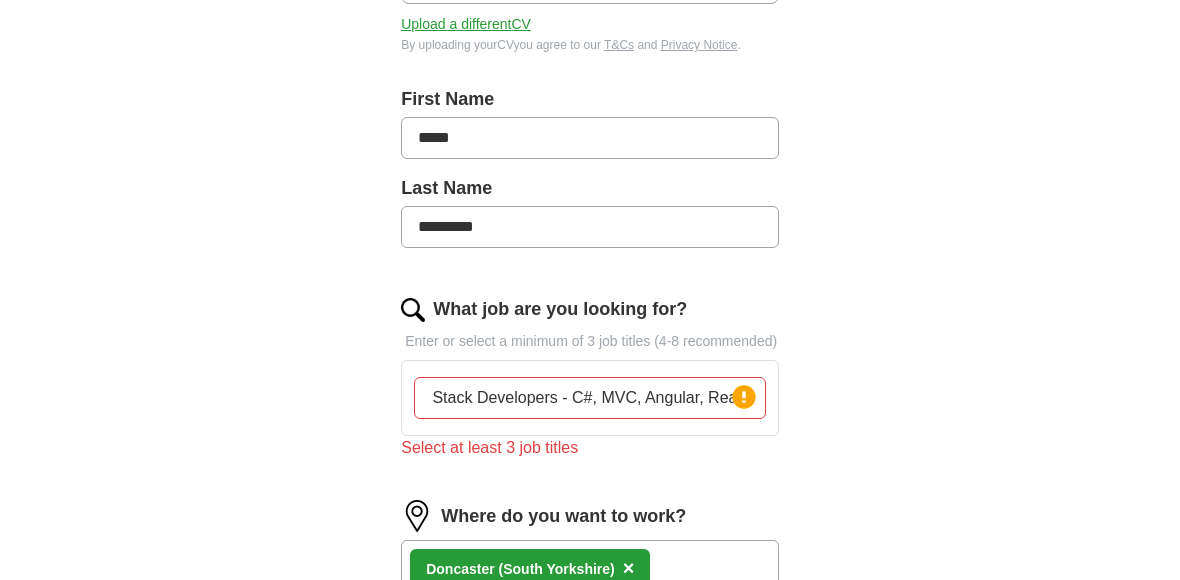 type on "Full Stack Developers - C#, MVC, Angular, React" 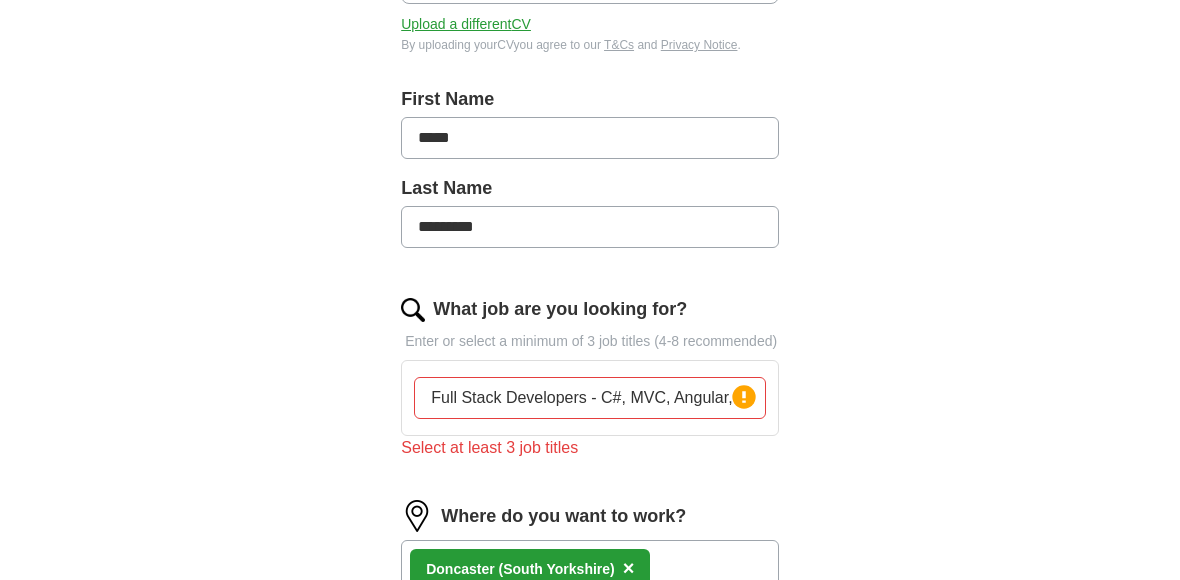 scroll, scrollTop: 0, scrollLeft: 29, axis: horizontal 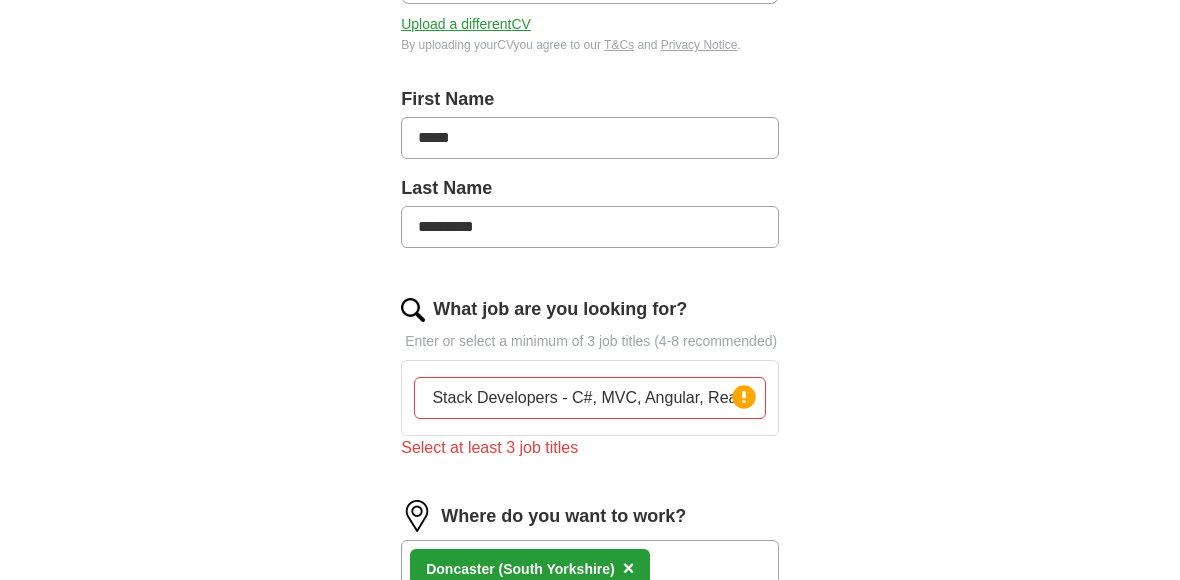drag, startPoint x: 706, startPoint y: 397, endPoint x: 834, endPoint y: 403, distance: 128.14055 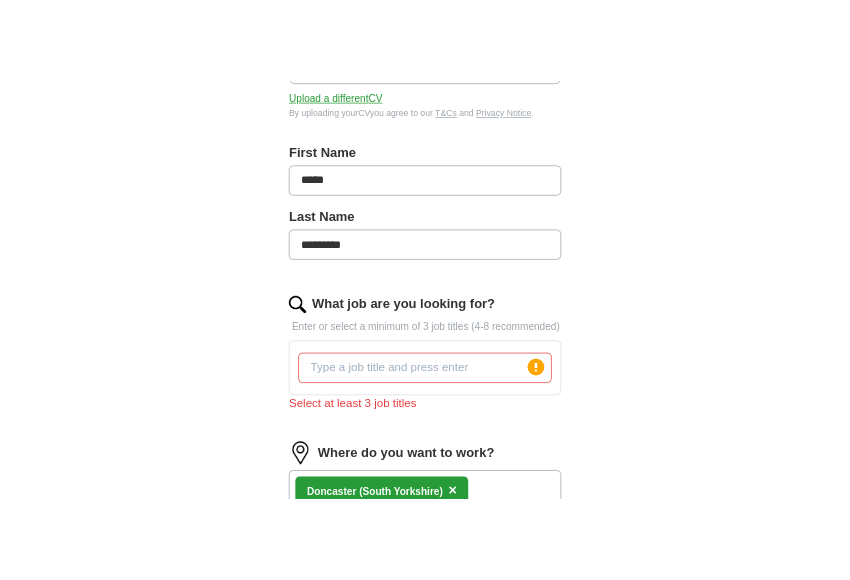 scroll, scrollTop: 0, scrollLeft: 0, axis: both 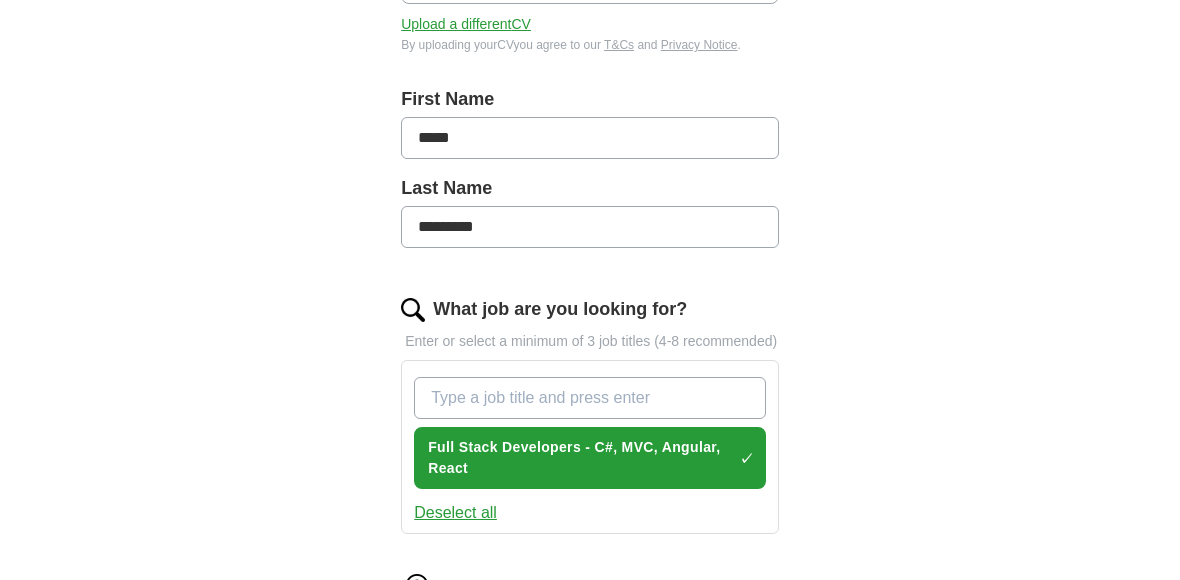 click on "What job are you looking for?" at bounding box center [590, 398] 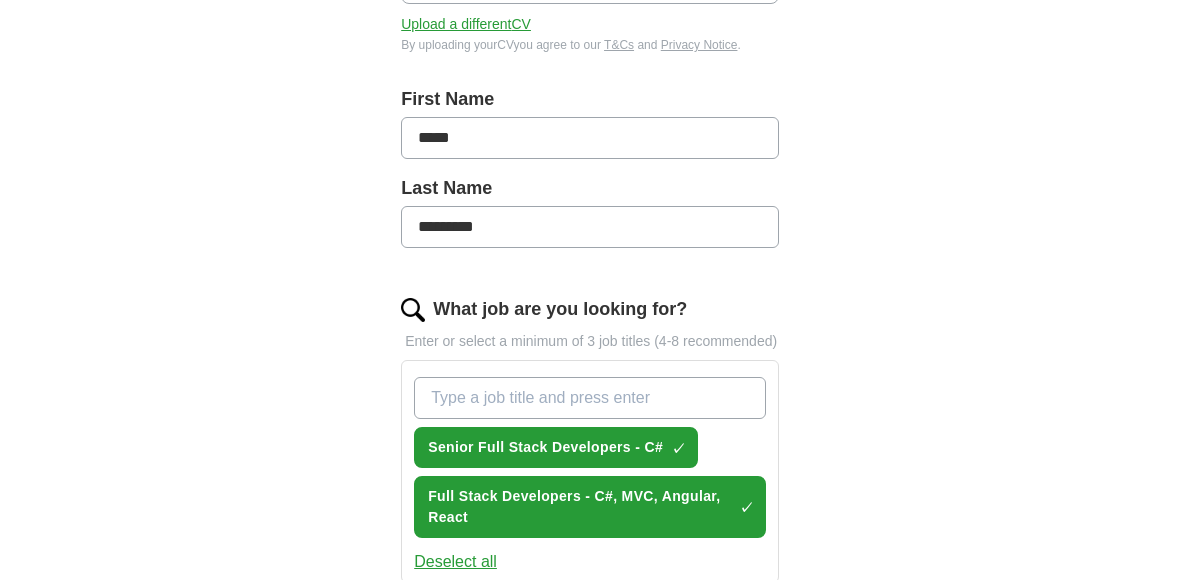 click on "What job are you looking for?" at bounding box center [590, 398] 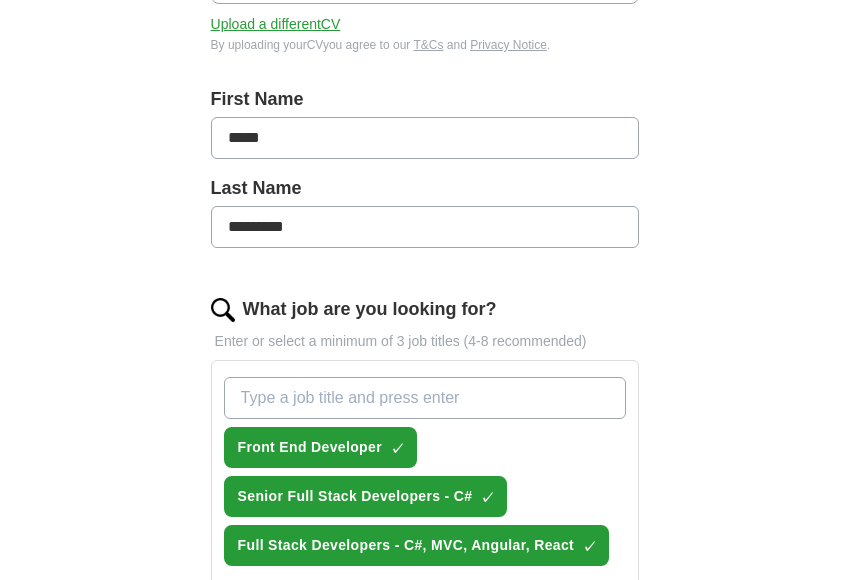 click on "What job are you looking for?" at bounding box center (425, 398) 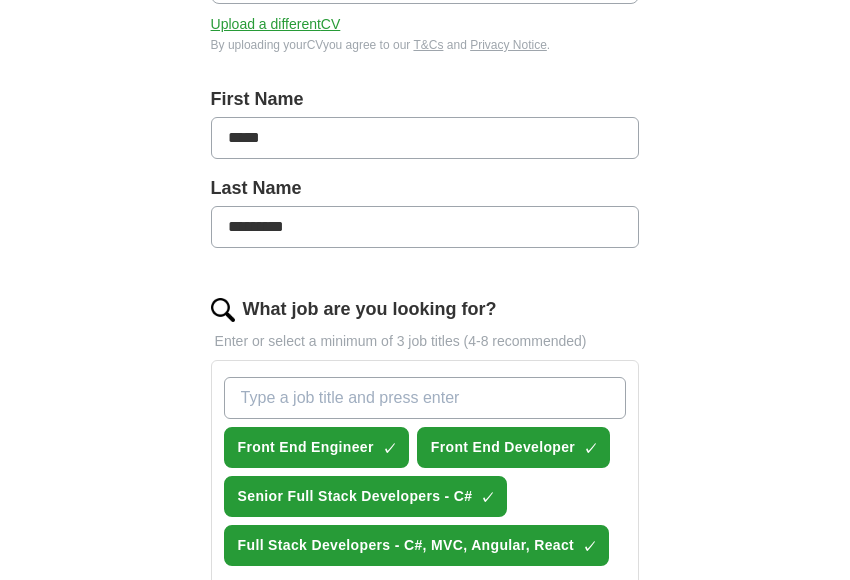 click on "ApplyIQ Let  ApplyIQ  do the hard work of searching and applying for jobs. Just tell us what you're looking for, and we'll do the rest. Select a CV [FIRST] [LAST] - [DATE].docx [DATE], [TIME] Upload a different  CV By uploading your  CV  you agree to our   T&Cs   and   Privacy Notice . First Name ***** Last Name ********* What job are you looking for? Enter or select a minimum of 3 job titles (4-8 recommended) Front End Engineer ✓ × Front End Developer ✓ × Senior Full Stack Developers - C# ✓ × Full Stack Developers - C#, MVC, Angular, React ✓ × Deselect all Where do you want to work? [CITY]   ([POSTAL CODE]) × 50 mile radius What's your minimum salary? At least  £ 55k   per year £ 20 k £ 100 k+ Estimated applications per week Our best guess based on live jobs today,  and others like you. : 📊 See my estimate > Start applying for jobs By registering, you consent to us applying to suitable jobs for you" at bounding box center [425, 457] 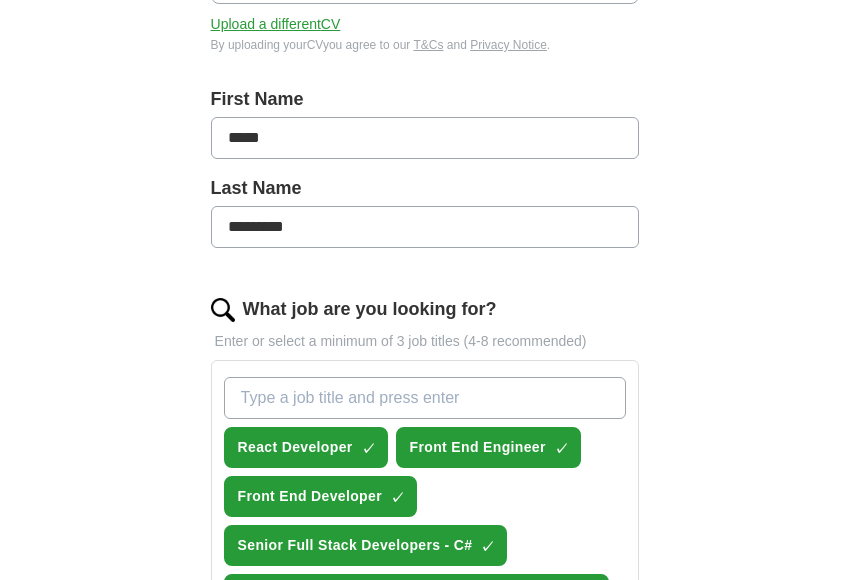 click on "ApplyIQ Let  ApplyIQ  do the hard work of searching and applying for jobs. Just tell us what you're looking for, and we'll do the rest. Select a CV [FIRST] [LAST] - [DATE].docx [DATE], [TIME] Upload a different  CV By uploading your  CV  you agree to our   T&Cs   and   Privacy Notice . First Name ***** Last Name ********* What job are you looking for? Enter or select a minimum of 3 job titles (4-8 recommended) React Developer ✓ × Front End Engineer ✓ × Front End Developer ✓ × Senior Full Stack Developers - C# ✓ × Full Stack Developers - C#, MVC, Angular, React ✓ × Deselect all Where do you want to work? [CITY]   ([POSTAL CODE]) × 50 mile radius What's your minimum salary? At least  £ 55k   per year £ 20 k £ 100 k+ Estimated applications per week Our best guess based on live jobs today,  and others like you. : 📊 See my estimate > Start applying for jobs By registering, you consent to us applying to suitable jobs for you" at bounding box center [425, 482] 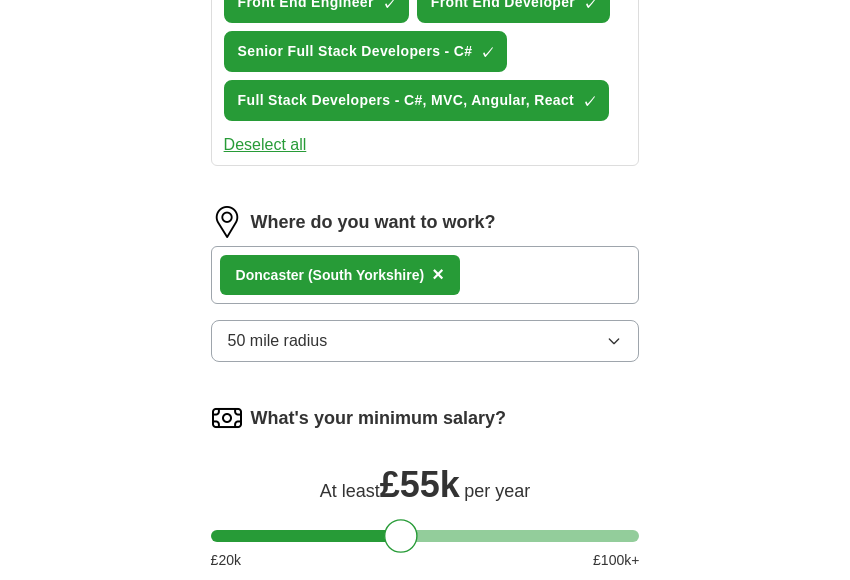 scroll, scrollTop: 1100, scrollLeft: 0, axis: vertical 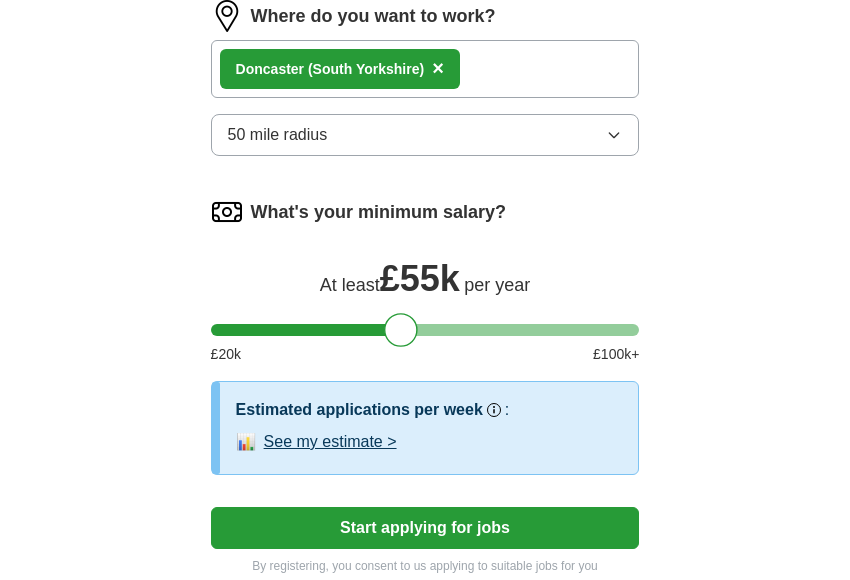 click on "Start applying for jobs" at bounding box center (425, 528) 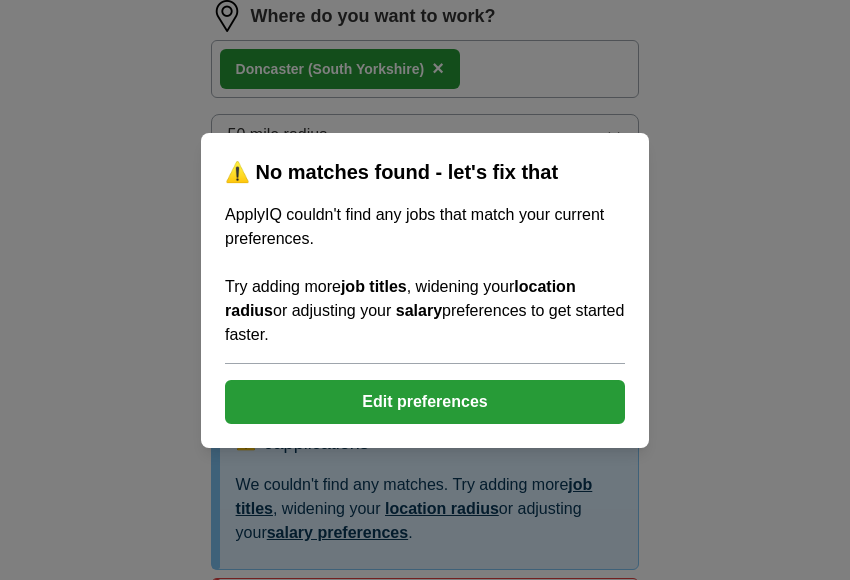 click on "Edit preferences" at bounding box center (425, 402) 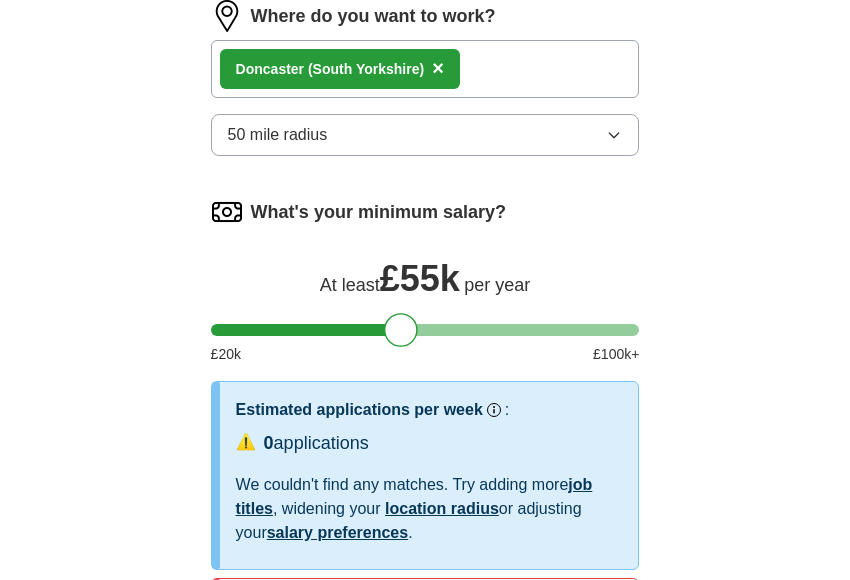 click on "50 mile radius" at bounding box center (425, 135) 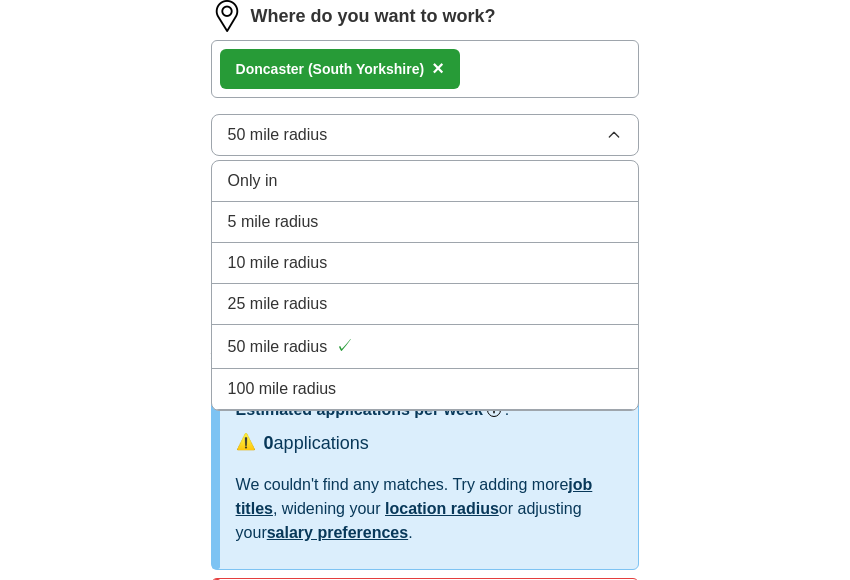 click on "100 mile radius" at bounding box center (282, 389) 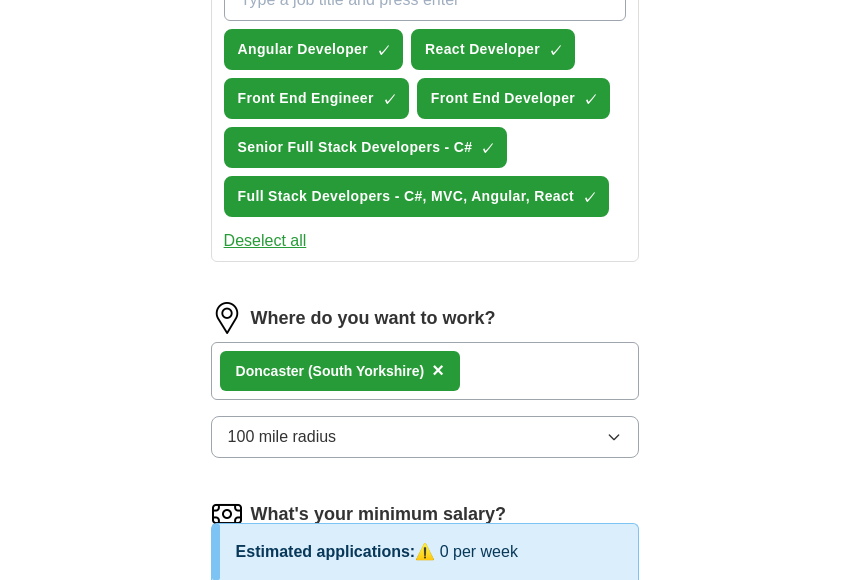 scroll, scrollTop: 700, scrollLeft: 0, axis: vertical 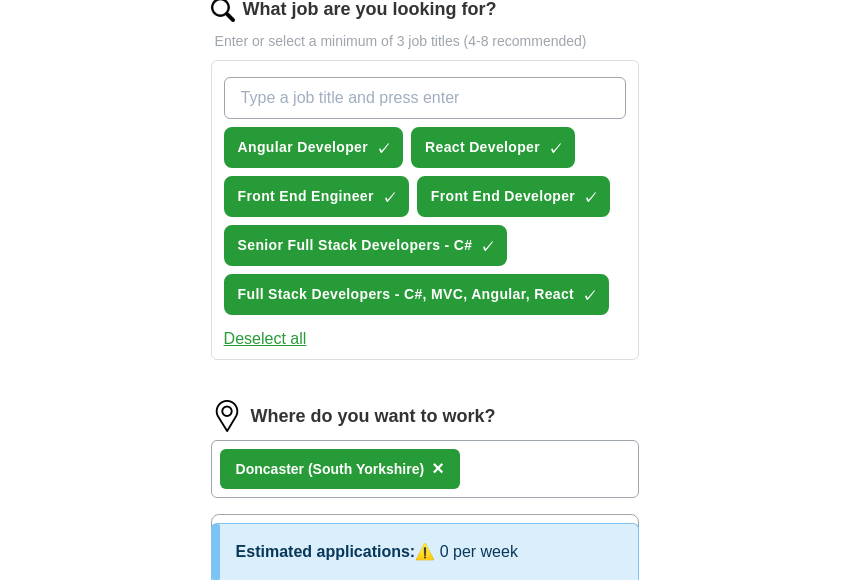 drag, startPoint x: 794, startPoint y: 221, endPoint x: 782, endPoint y: 225, distance: 12.649111 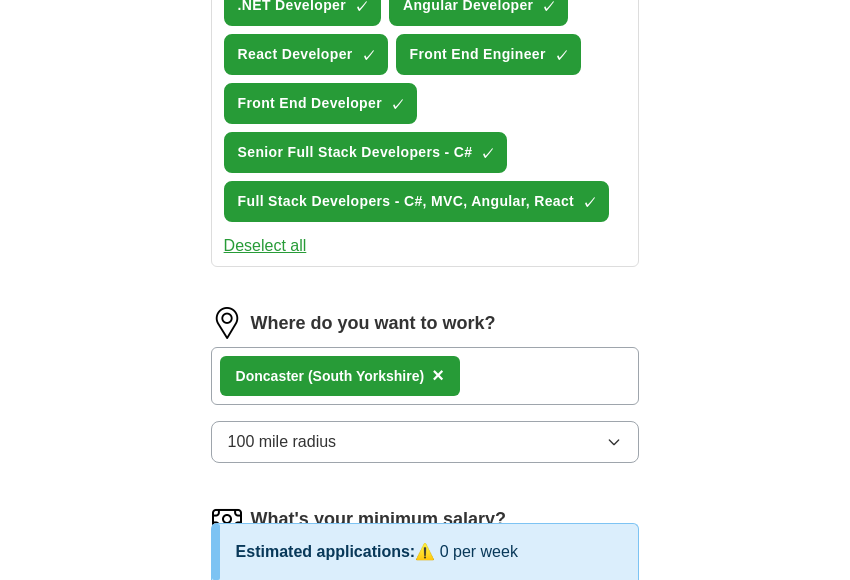 scroll, scrollTop: 700, scrollLeft: 0, axis: vertical 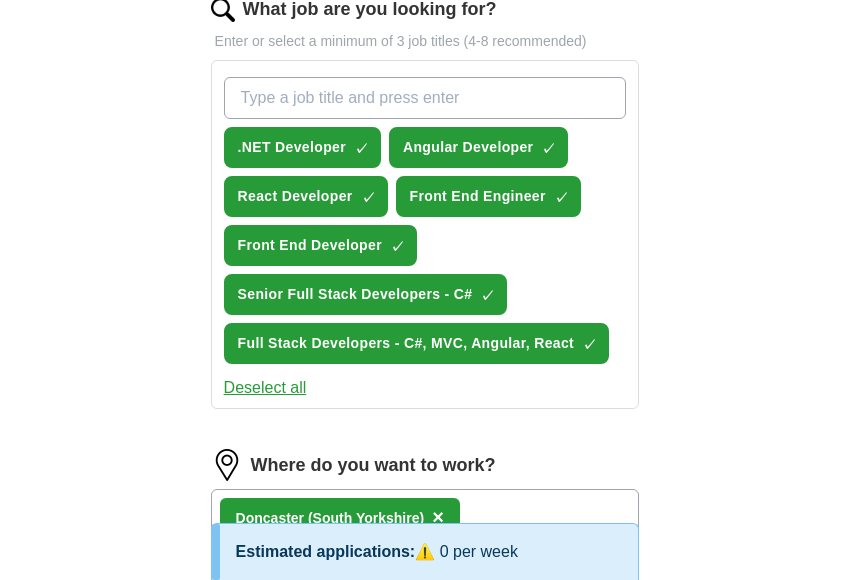 click on "ApplyIQ Let  ApplyIQ  do the hard work of searching and applying for jobs. Just tell us what you're looking for, and we'll do the rest. Select a CV [FIRST] [LAST] - [DATE].docx [DATE], [TIME] Upload a different  CV By uploading your  CV  you agree to our   T&Cs   and   Privacy Notice . First Name ***** Last Name ********* What job are you looking for? Enter or select a minimum of 3 job titles (4-8 recommended) .NET Developer ✓ × Angular Developer ✓ × React Developer ✓ × Front End Engineer ✓ × Front End Developer ✓ × Senior Full Stack Developers - C# ✓ × Full Stack Developers - C#, MVC, Angular, React ✓ × Deselect all Where do you want to work? [CITY]   ([POSTAL CODE]) × 100 mile radius What's your minimum salary? At least  £ 55k   per year £ 20 k £ 100 k+ Estimated applications per week Our best guess based on live jobs today,  and others like you. : ⚠️ 0  applications We couldn't find any matches. Try adding more  job titles , widening your   location radius ." at bounding box center [425, 282] 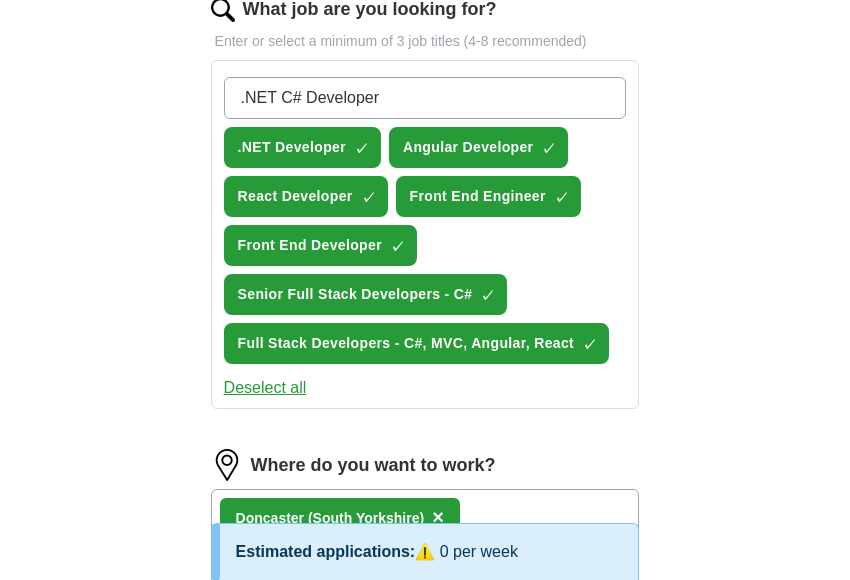 type 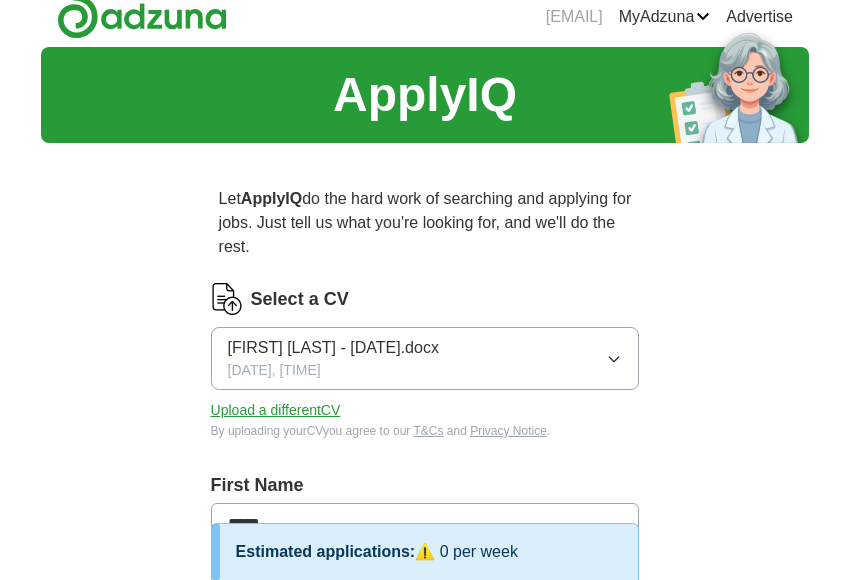 scroll, scrollTop: 5, scrollLeft: 0, axis: vertical 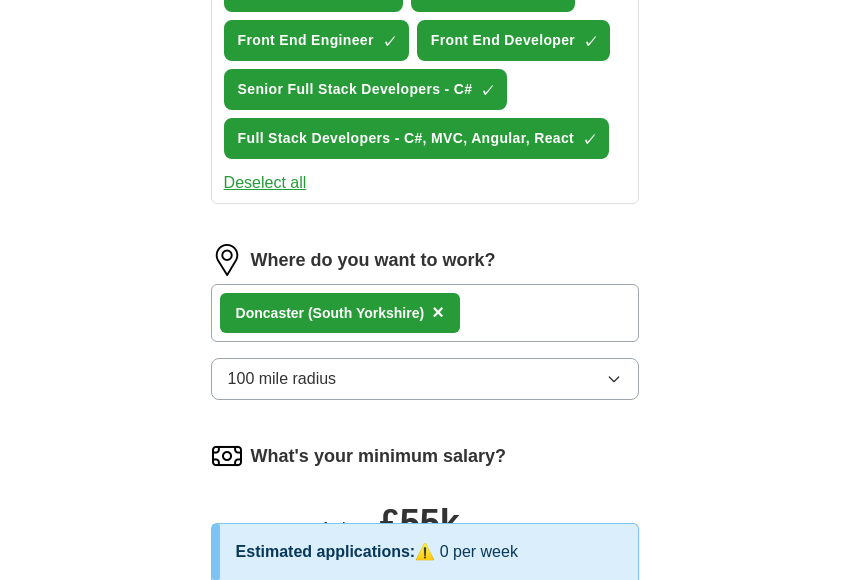 click on "×" at bounding box center [438, 312] 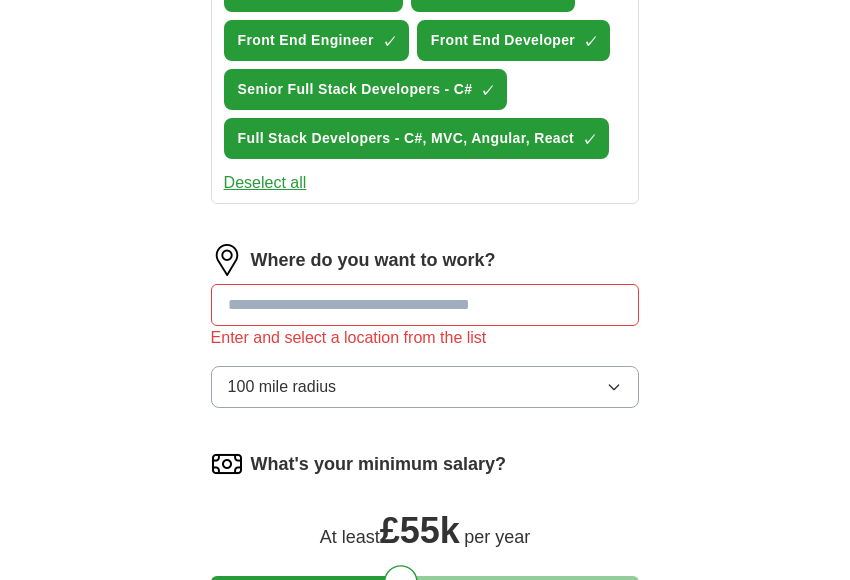 click at bounding box center (425, 305) 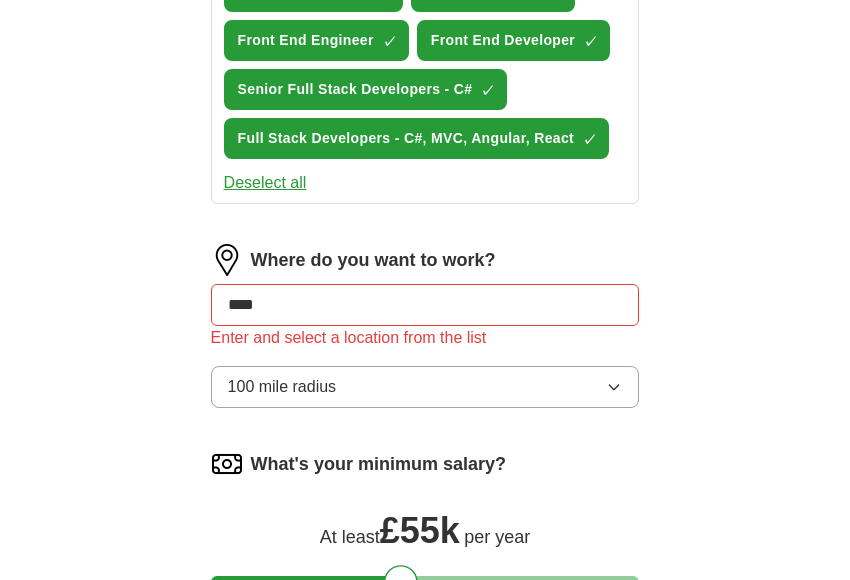 type on "*****" 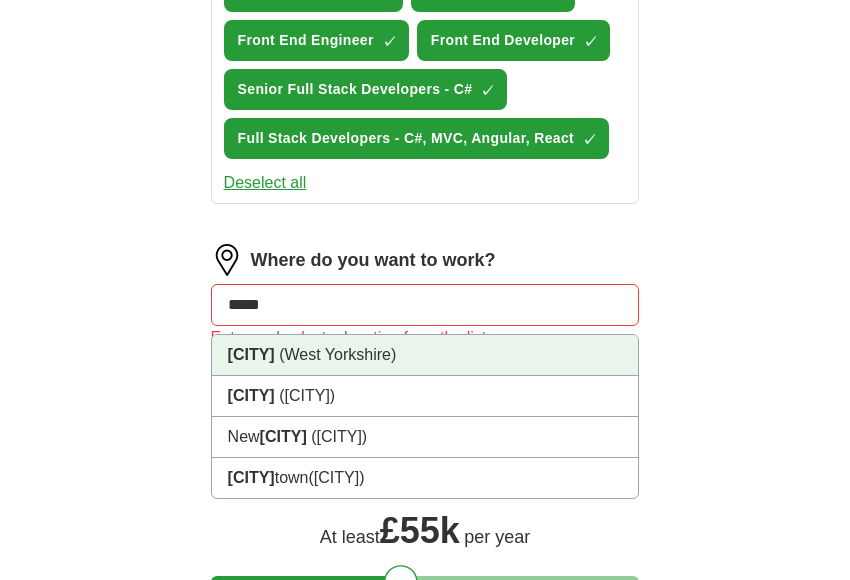 click on "(West Yorkshire)" at bounding box center (337, 354) 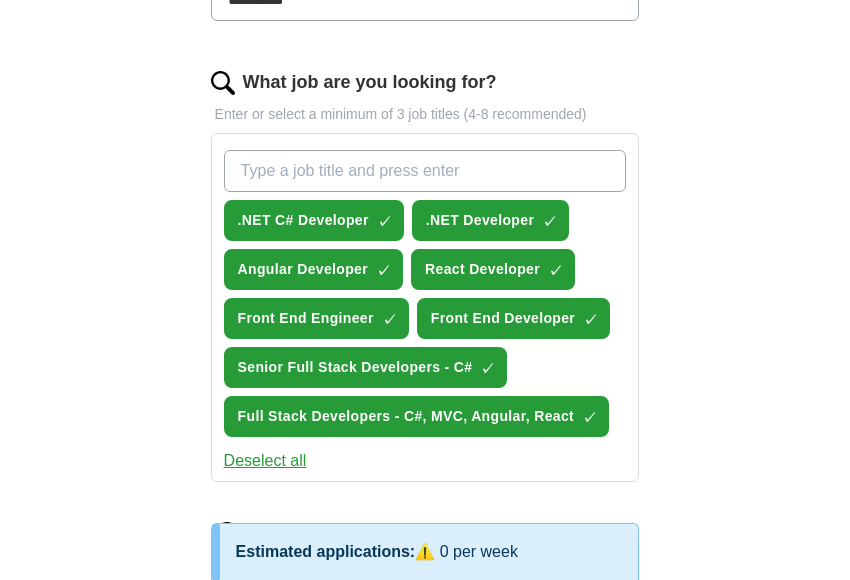 scroll, scrollTop: 605, scrollLeft: 0, axis: vertical 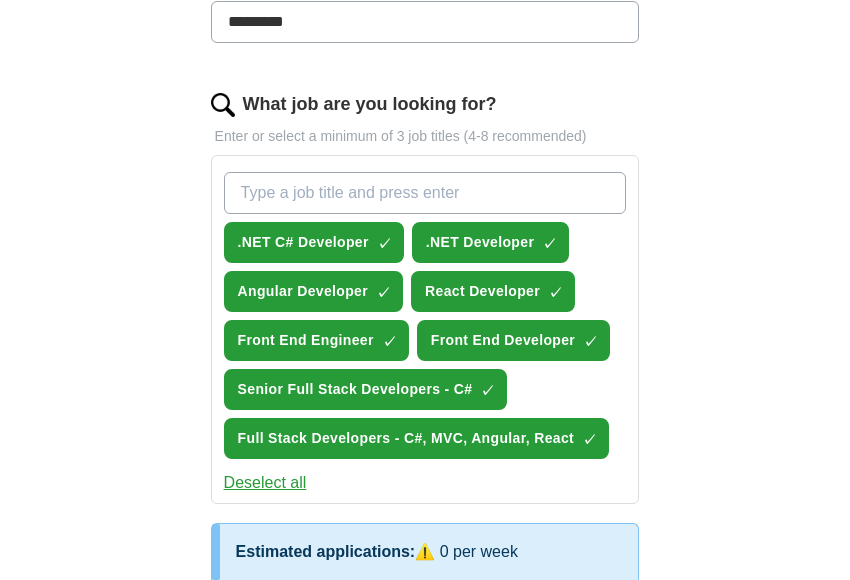 click on "What job are you looking for?" at bounding box center (425, 193) 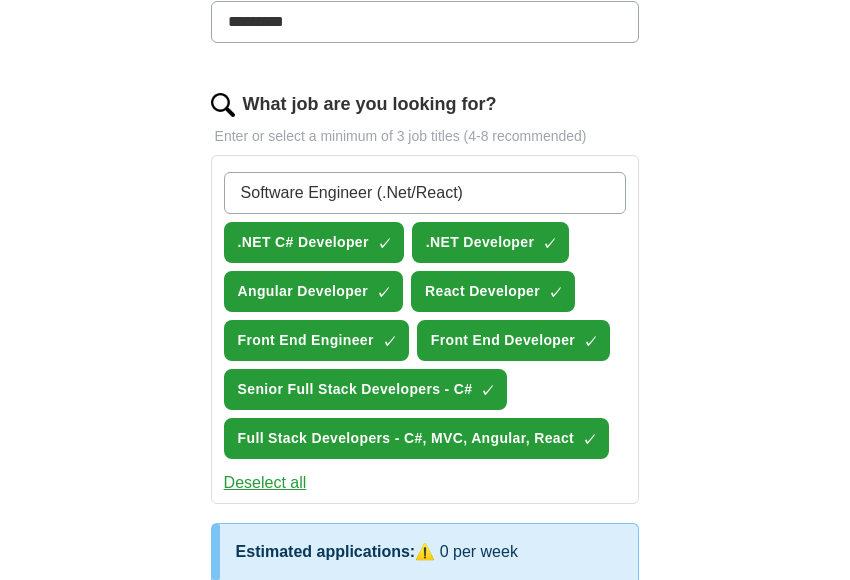 drag, startPoint x: 396, startPoint y: 189, endPoint x: 410, endPoint y: 187, distance: 14.142136 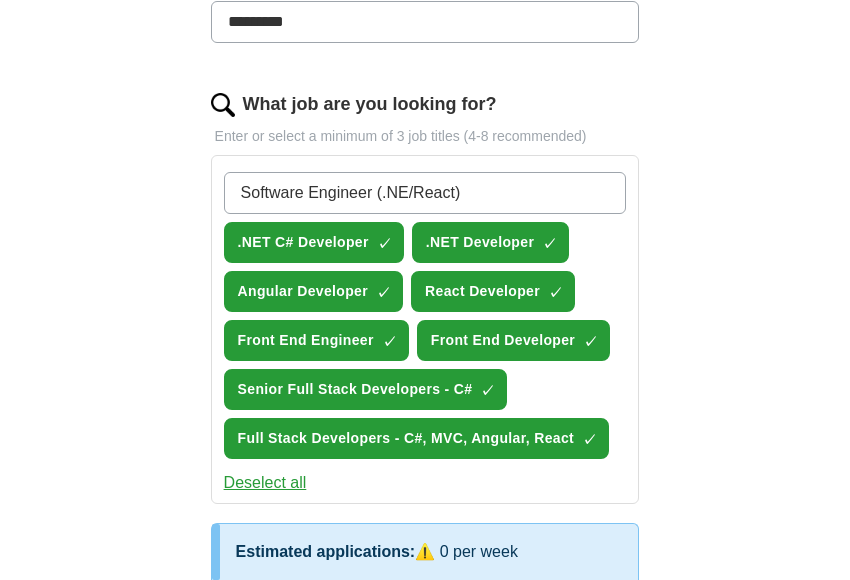 type on "Software Engineer (.NET/React)" 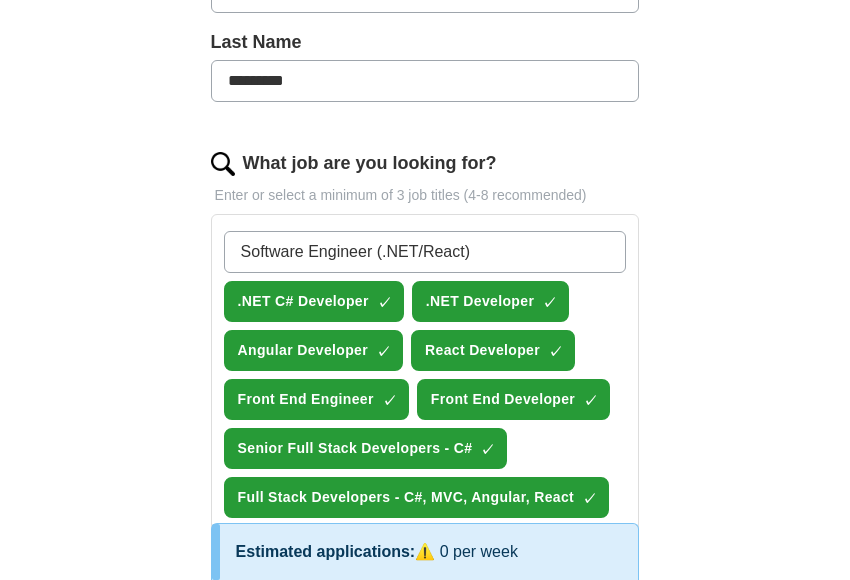 scroll, scrollTop: 505, scrollLeft: 0, axis: vertical 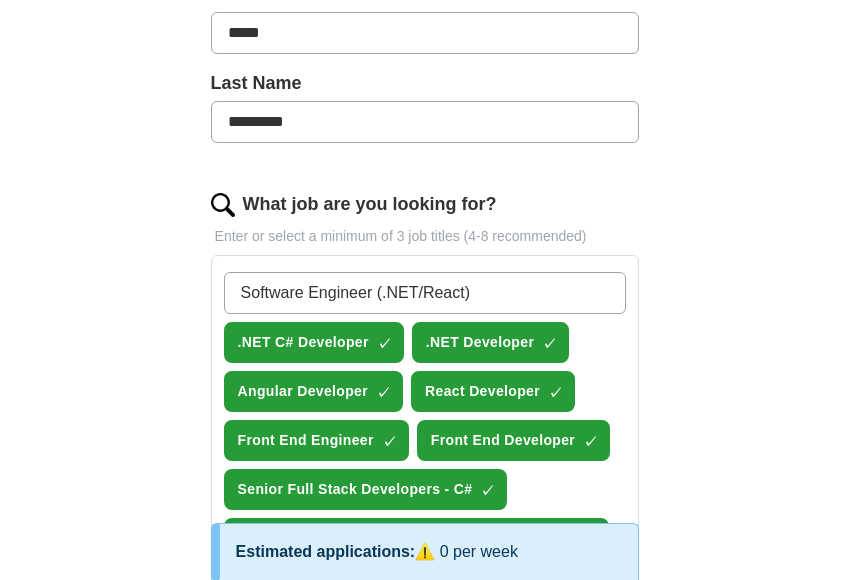click on "Software Engineer (.NET/React)" at bounding box center [425, 293] 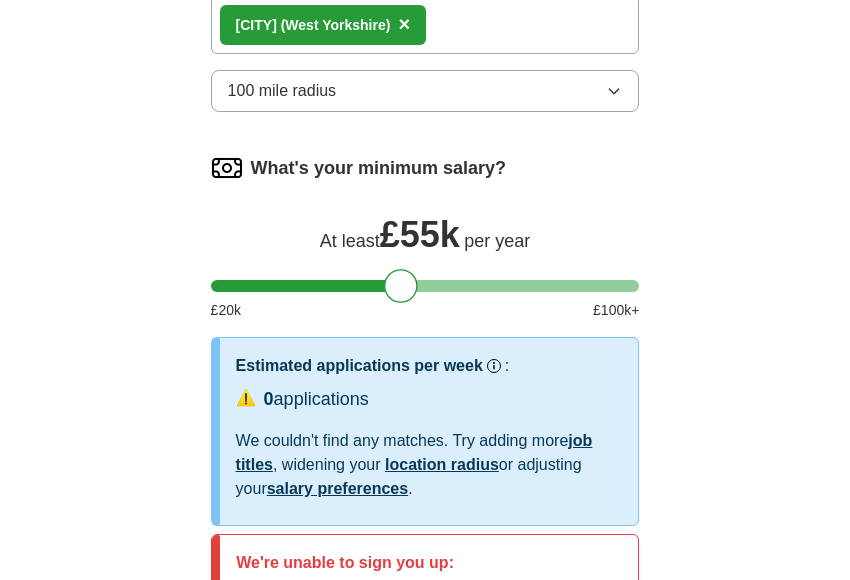 scroll, scrollTop: 1305, scrollLeft: 0, axis: vertical 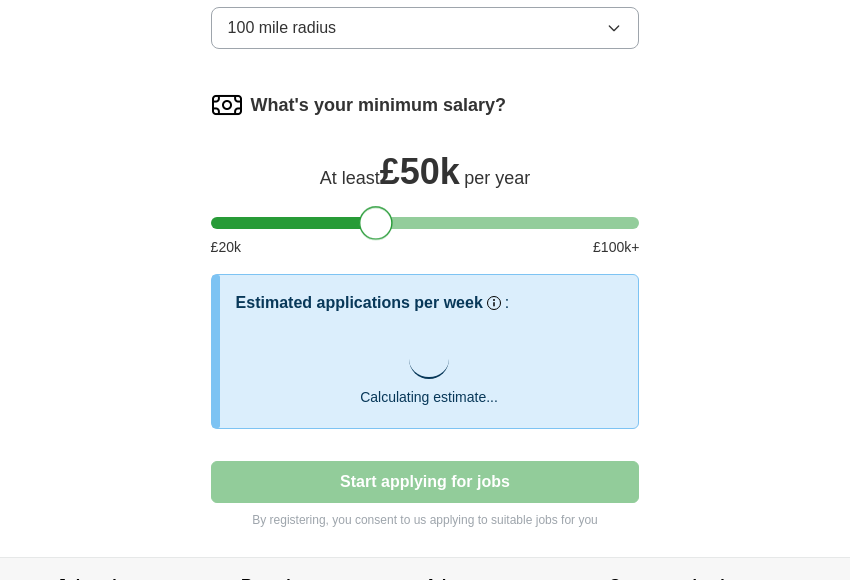 drag, startPoint x: 395, startPoint y: 213, endPoint x: 367, endPoint y: 217, distance: 28.284271 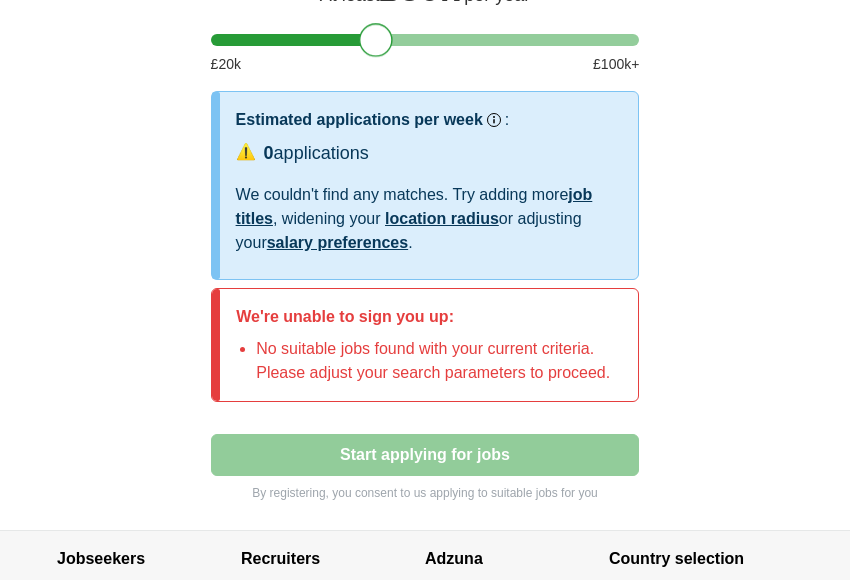 scroll, scrollTop: 1554, scrollLeft: 0, axis: vertical 